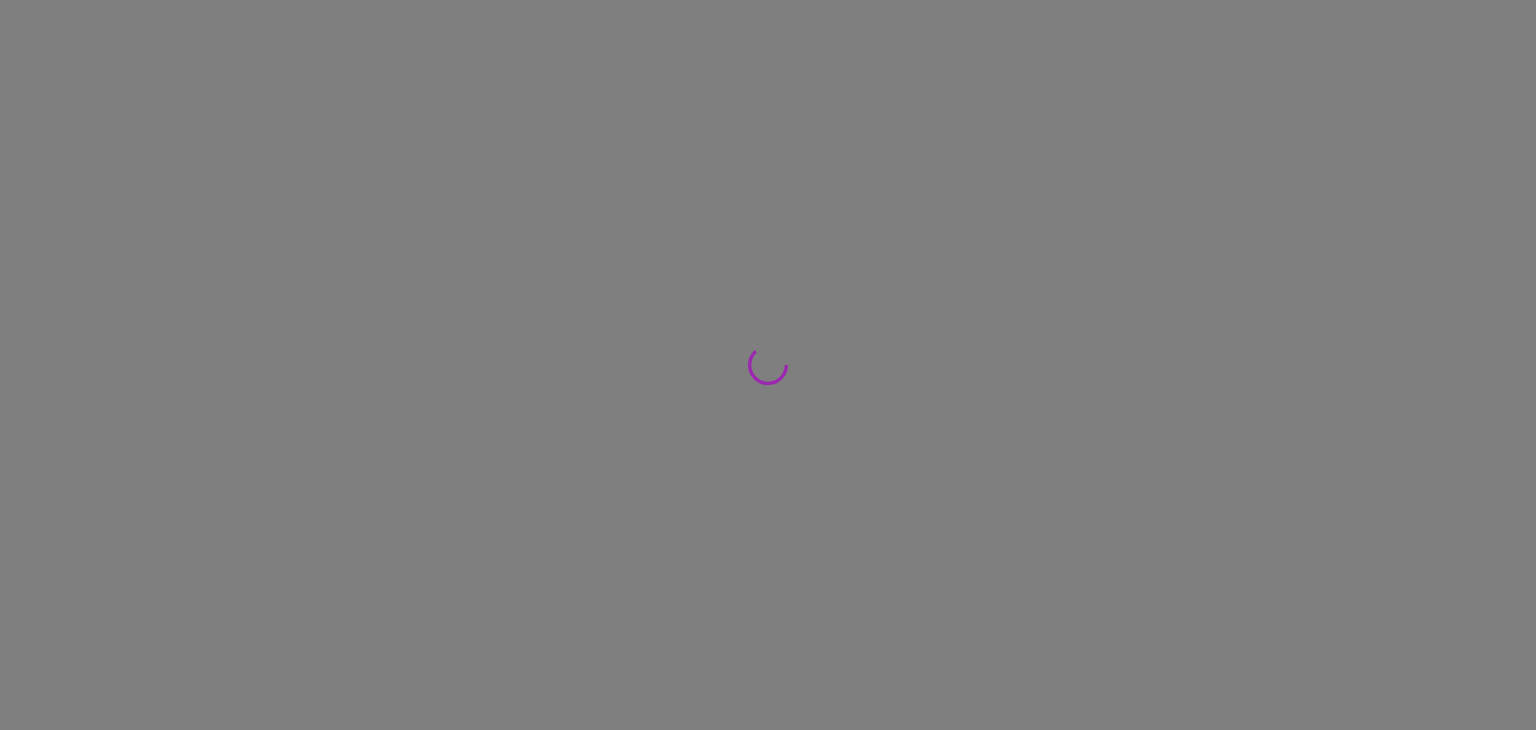 scroll, scrollTop: 0, scrollLeft: 0, axis: both 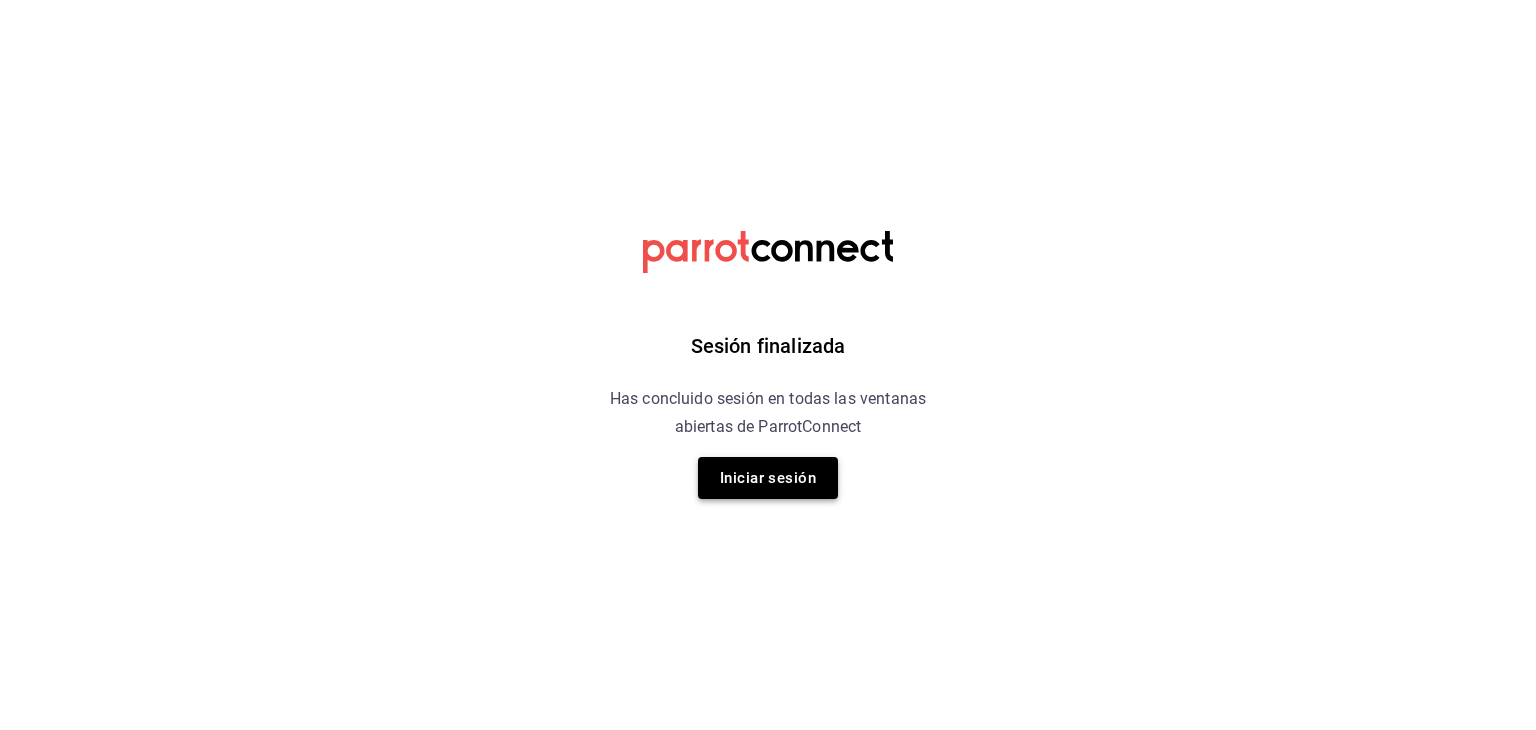 click on "Iniciar sesión" at bounding box center (768, 478) 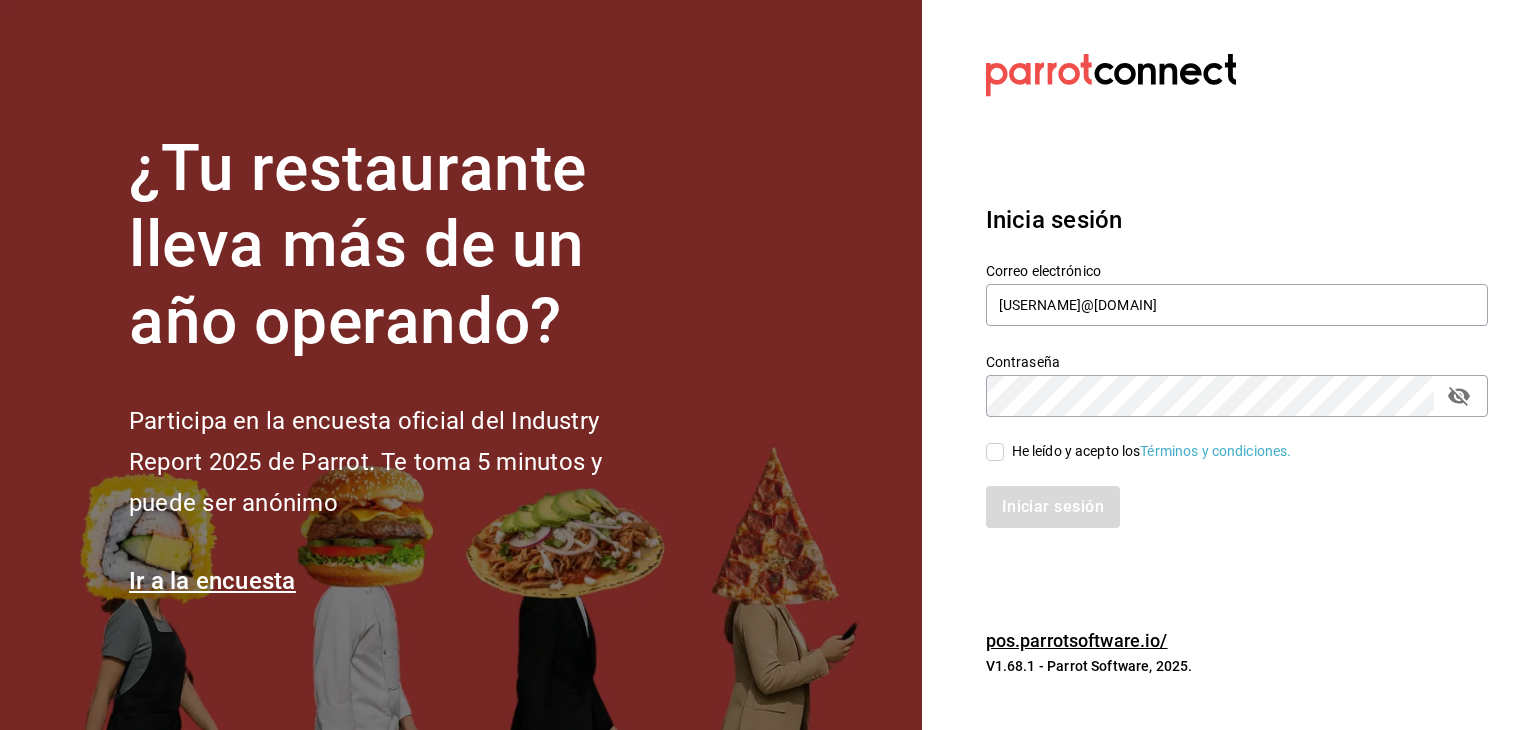 click on "He leído y acepto los  Términos y condiciones." at bounding box center (995, 452) 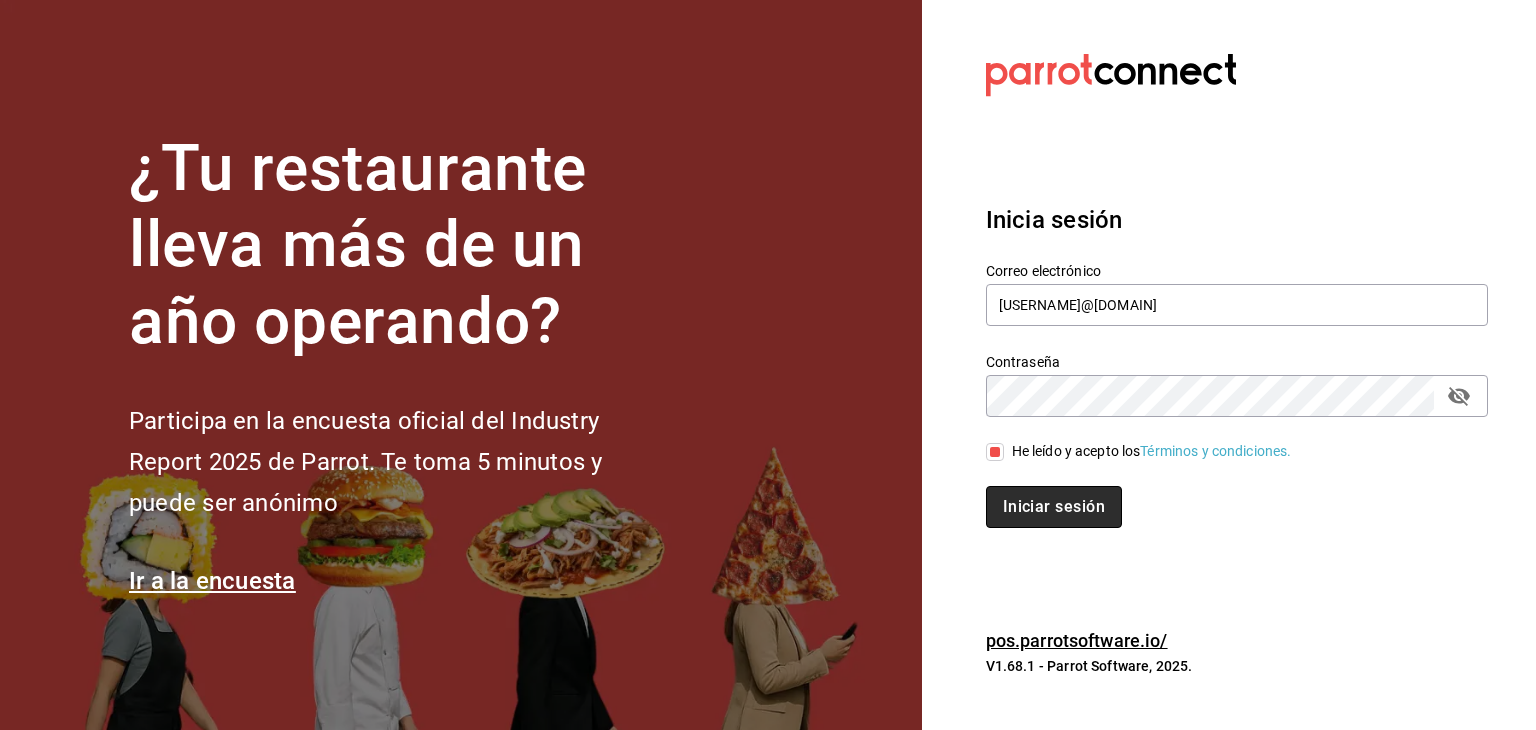 click on "Iniciar sesión" at bounding box center (1054, 507) 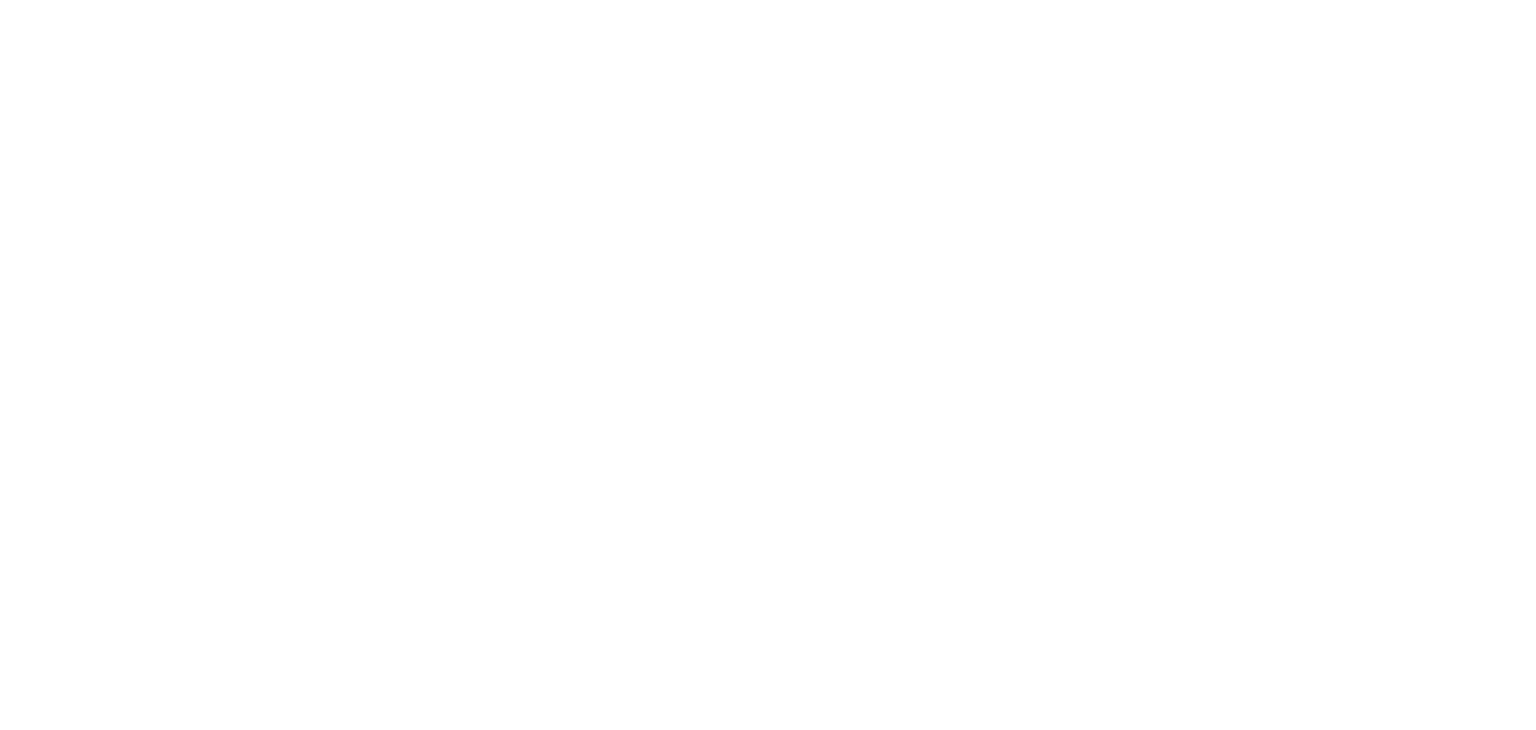 scroll, scrollTop: 0, scrollLeft: 0, axis: both 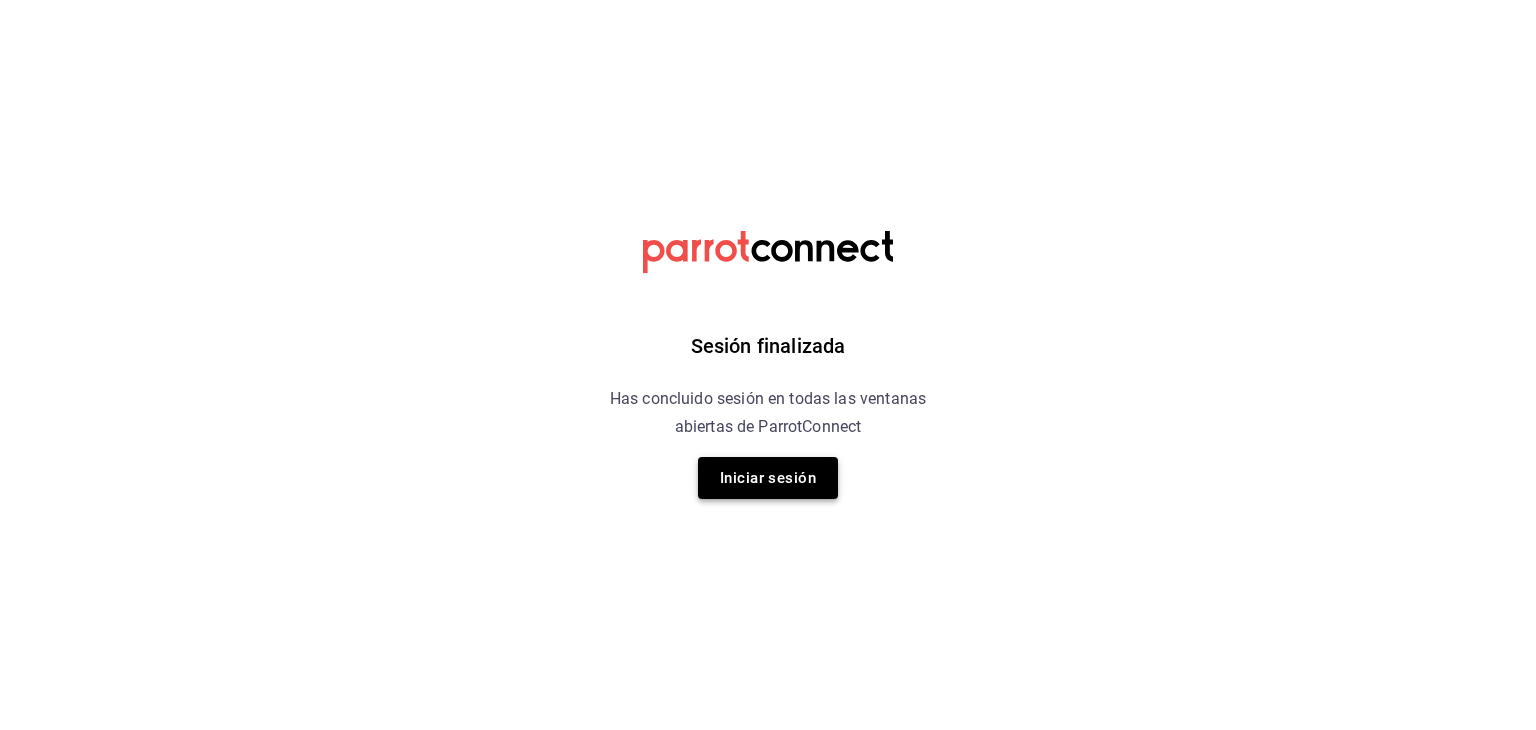 click on "Iniciar sesión" at bounding box center (768, 478) 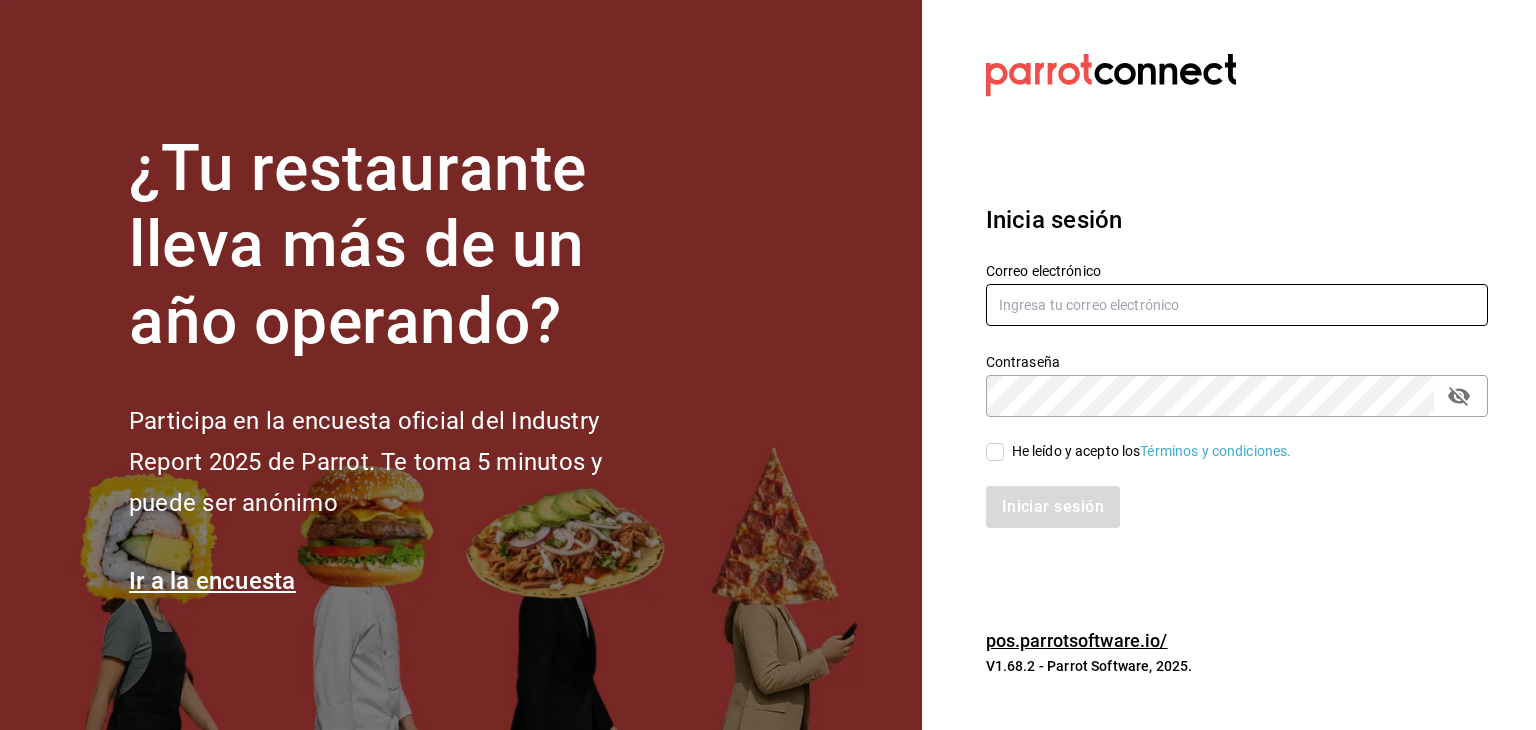 type on "[USERNAME]@[DOMAIN]" 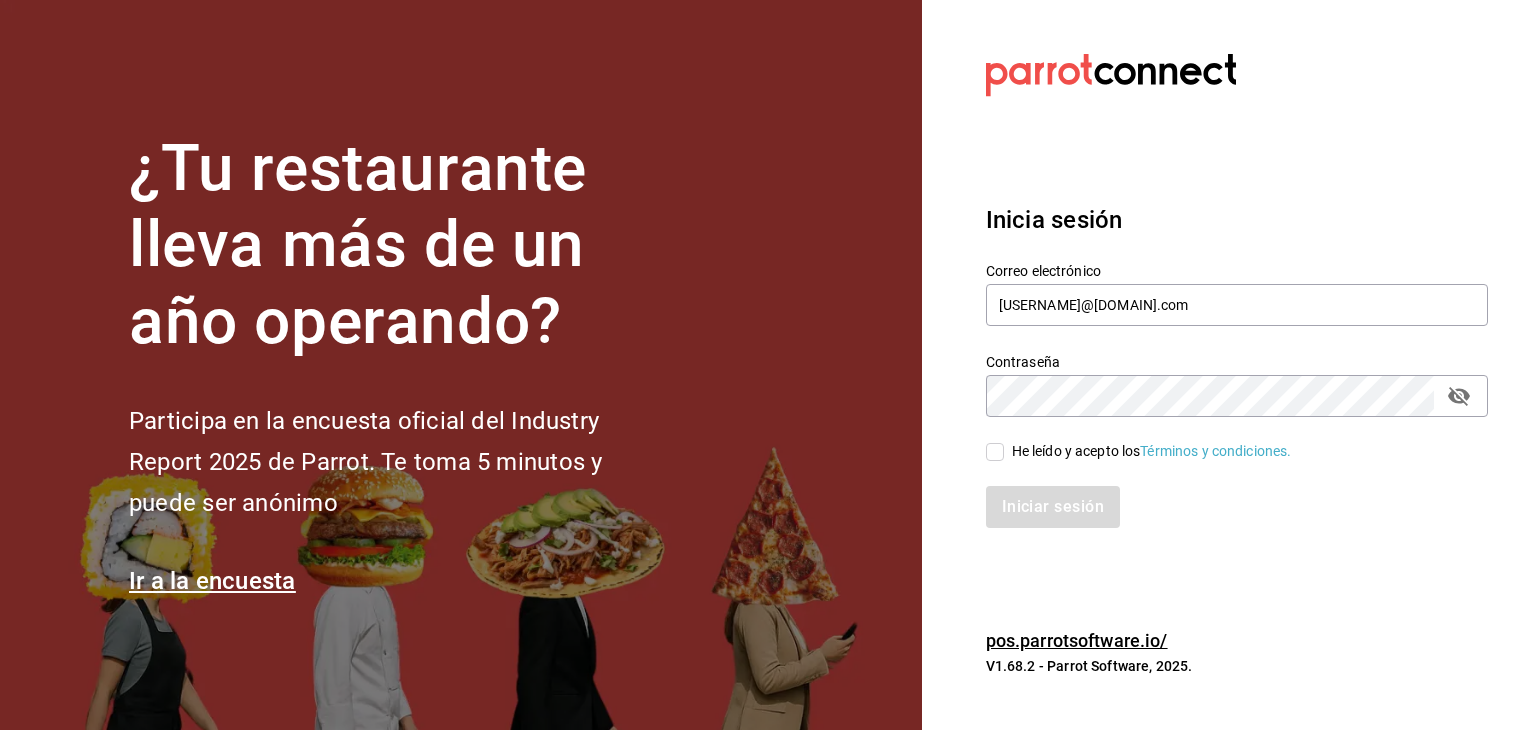 click on "He leído y acepto los  Términos y condiciones." at bounding box center (1225, 440) 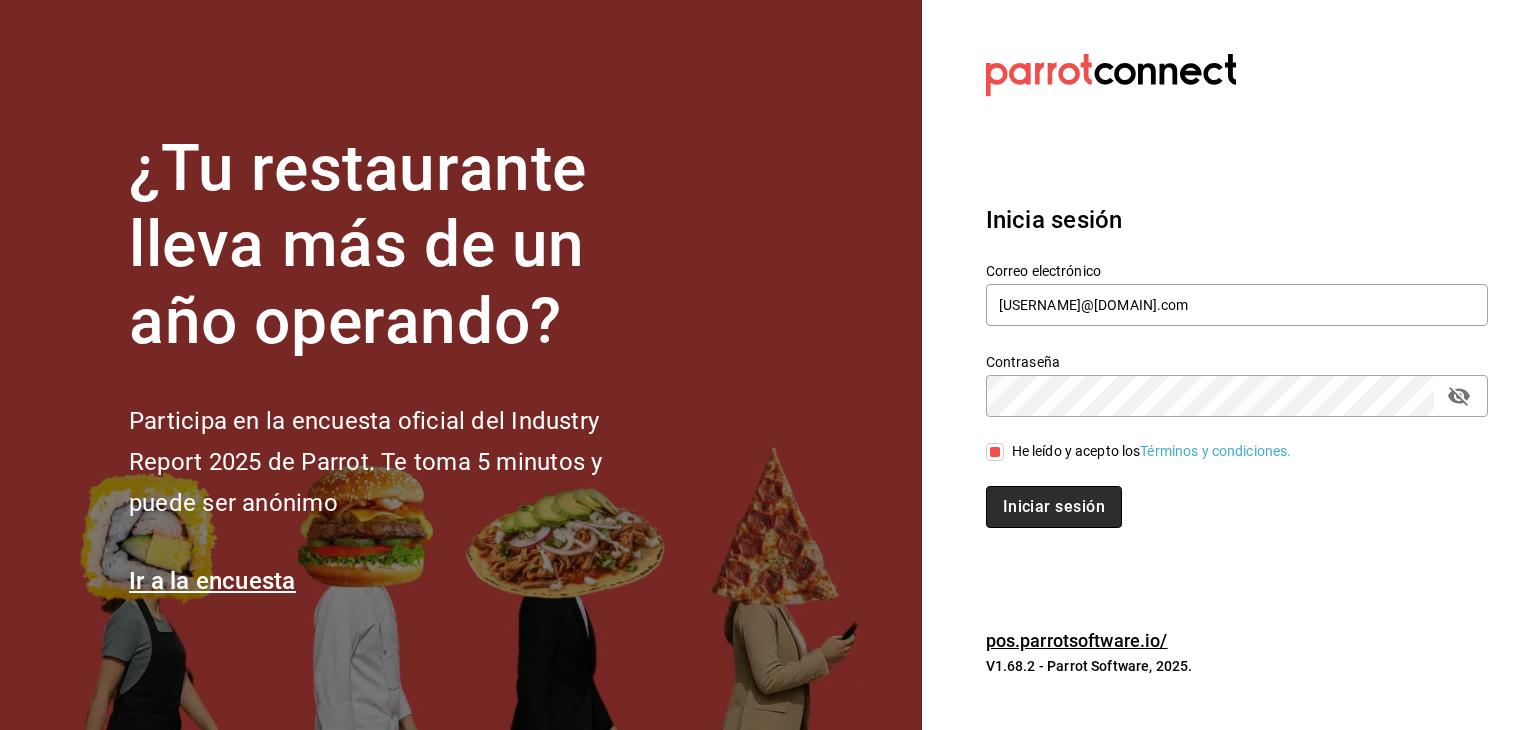 click on "Iniciar sesión" at bounding box center (1054, 507) 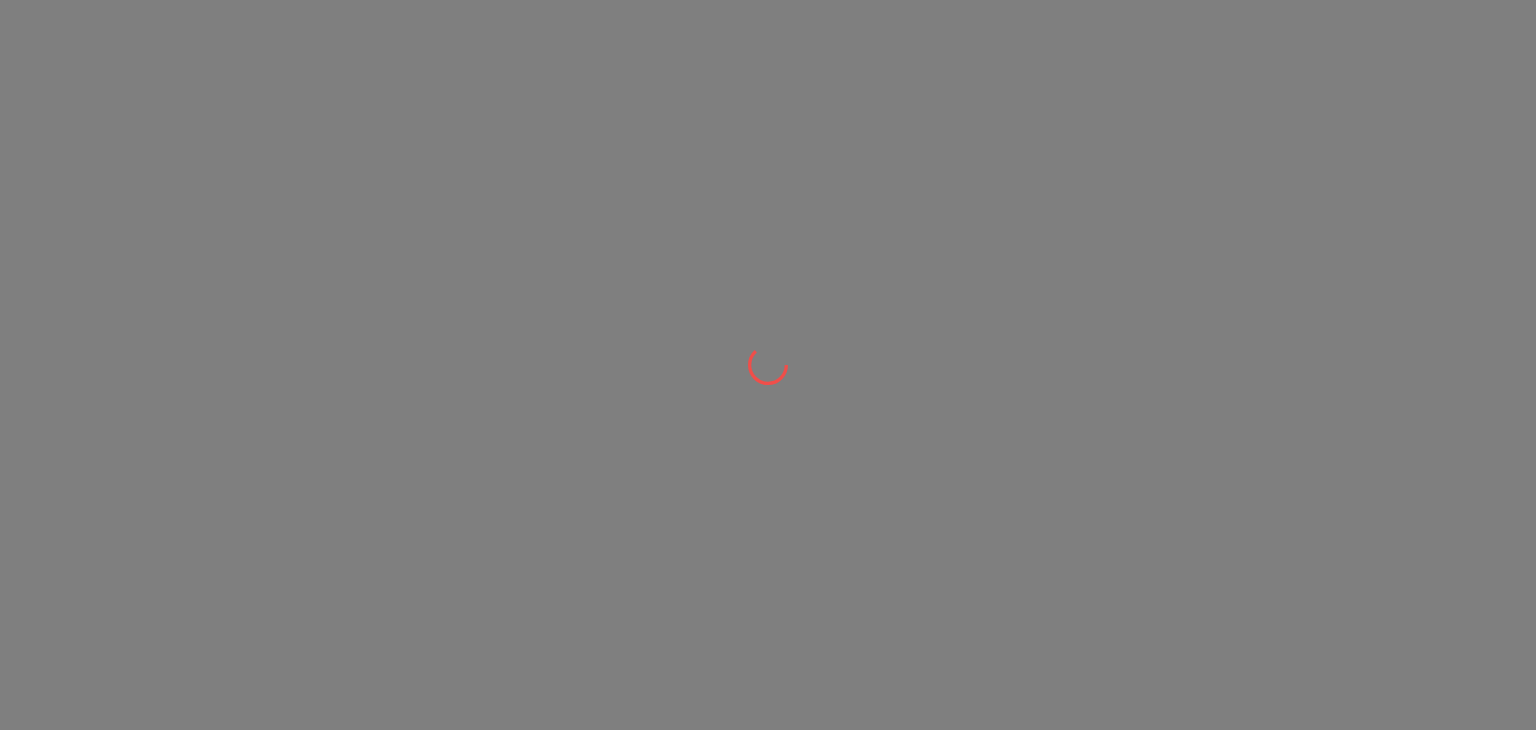 scroll, scrollTop: 0, scrollLeft: 0, axis: both 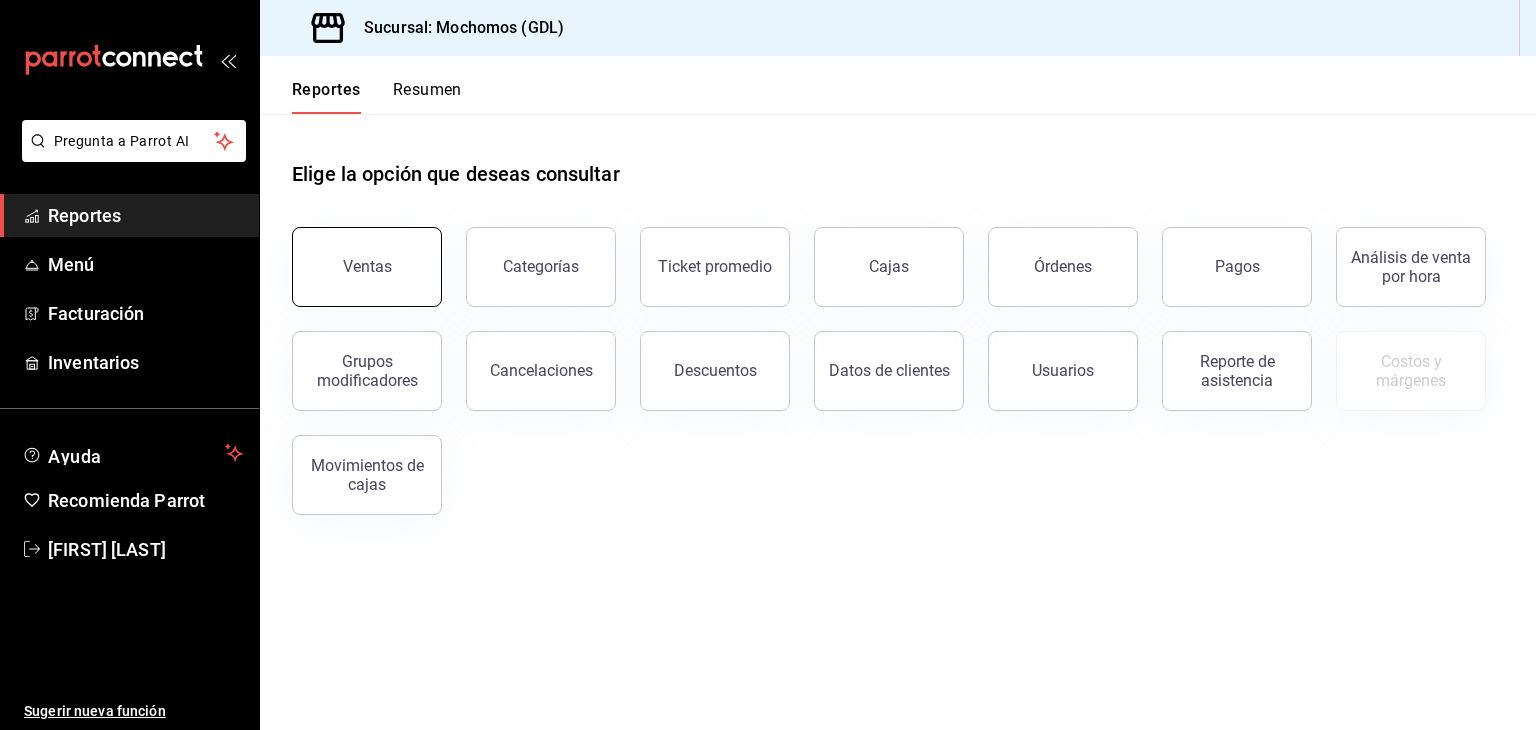 click on "Ventas" at bounding box center (367, 267) 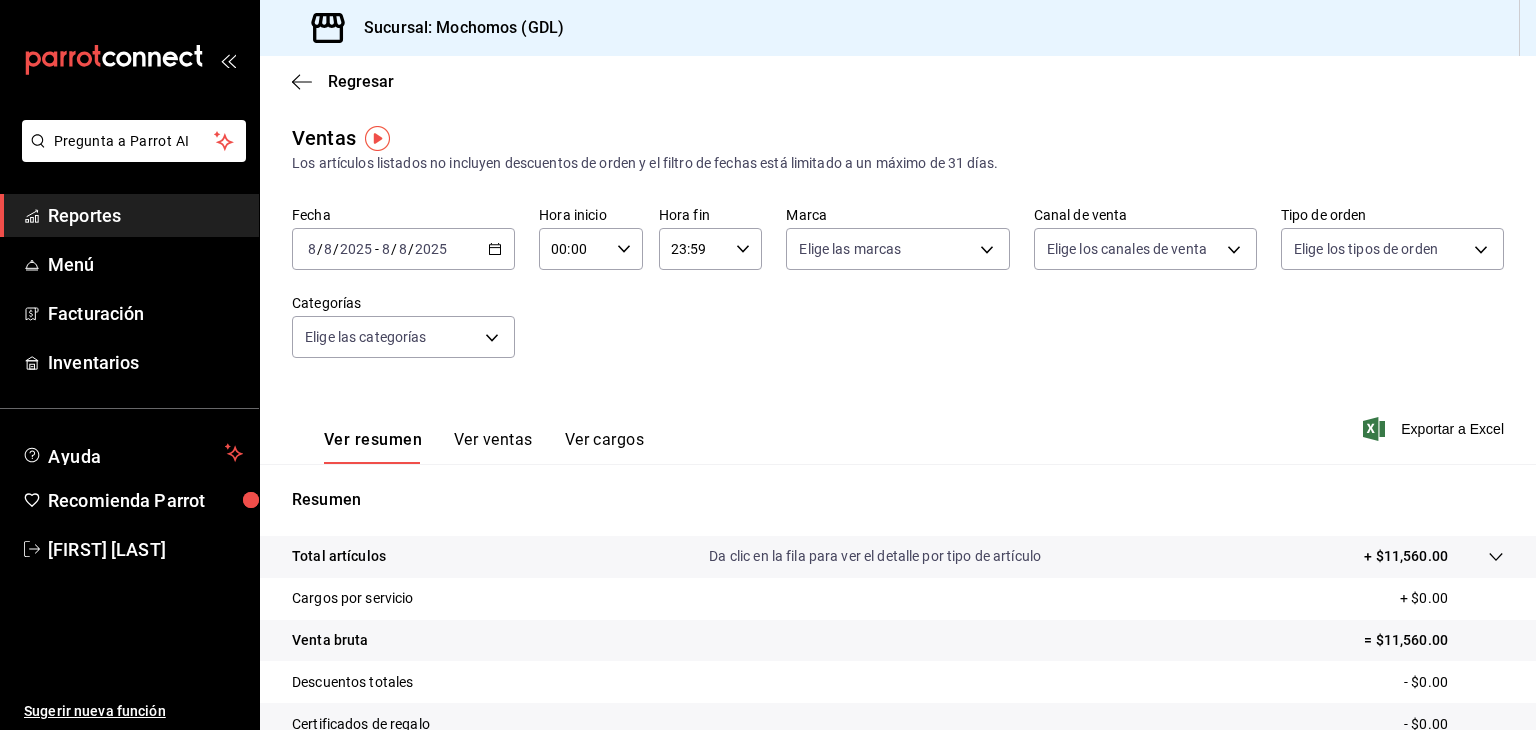 click 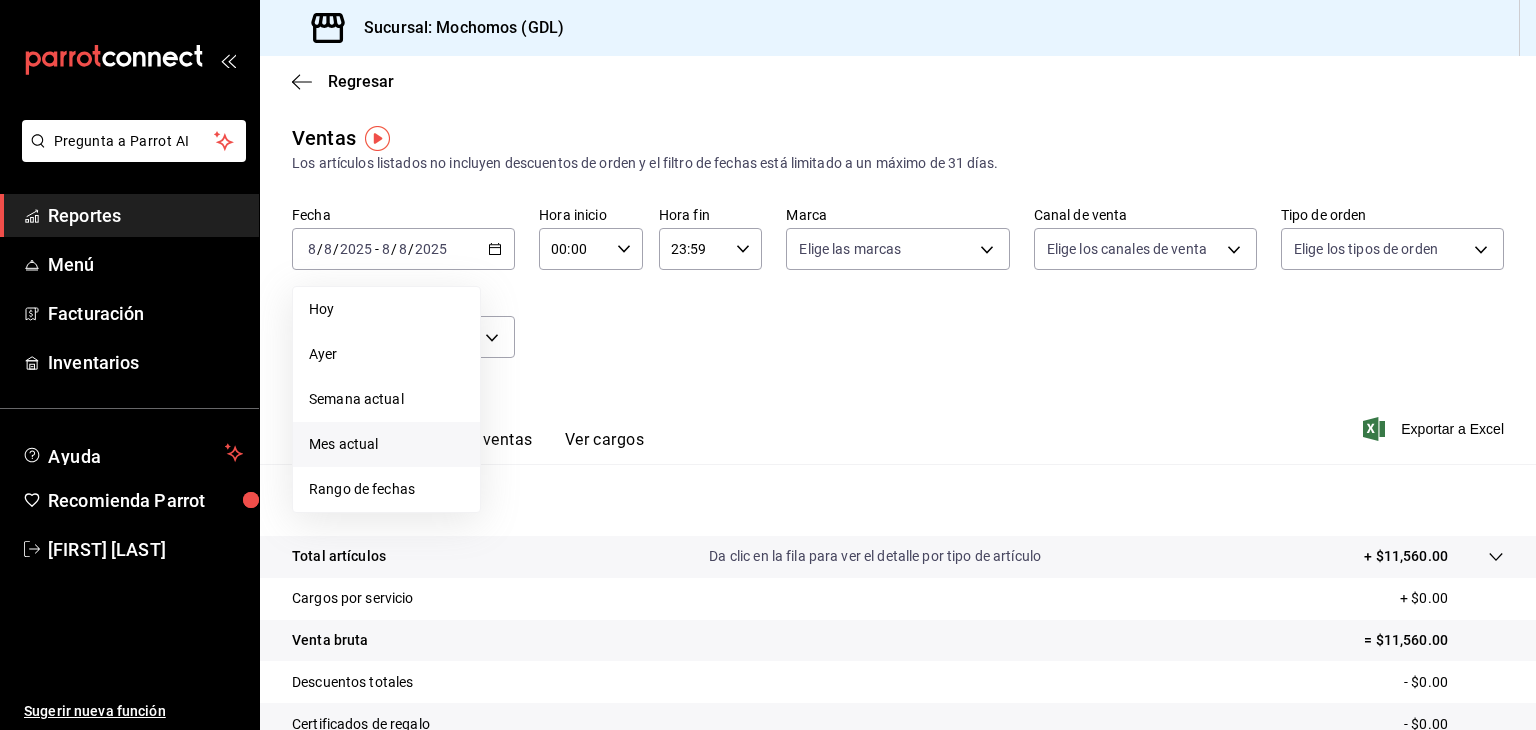 click on "Mes actual" at bounding box center [386, 444] 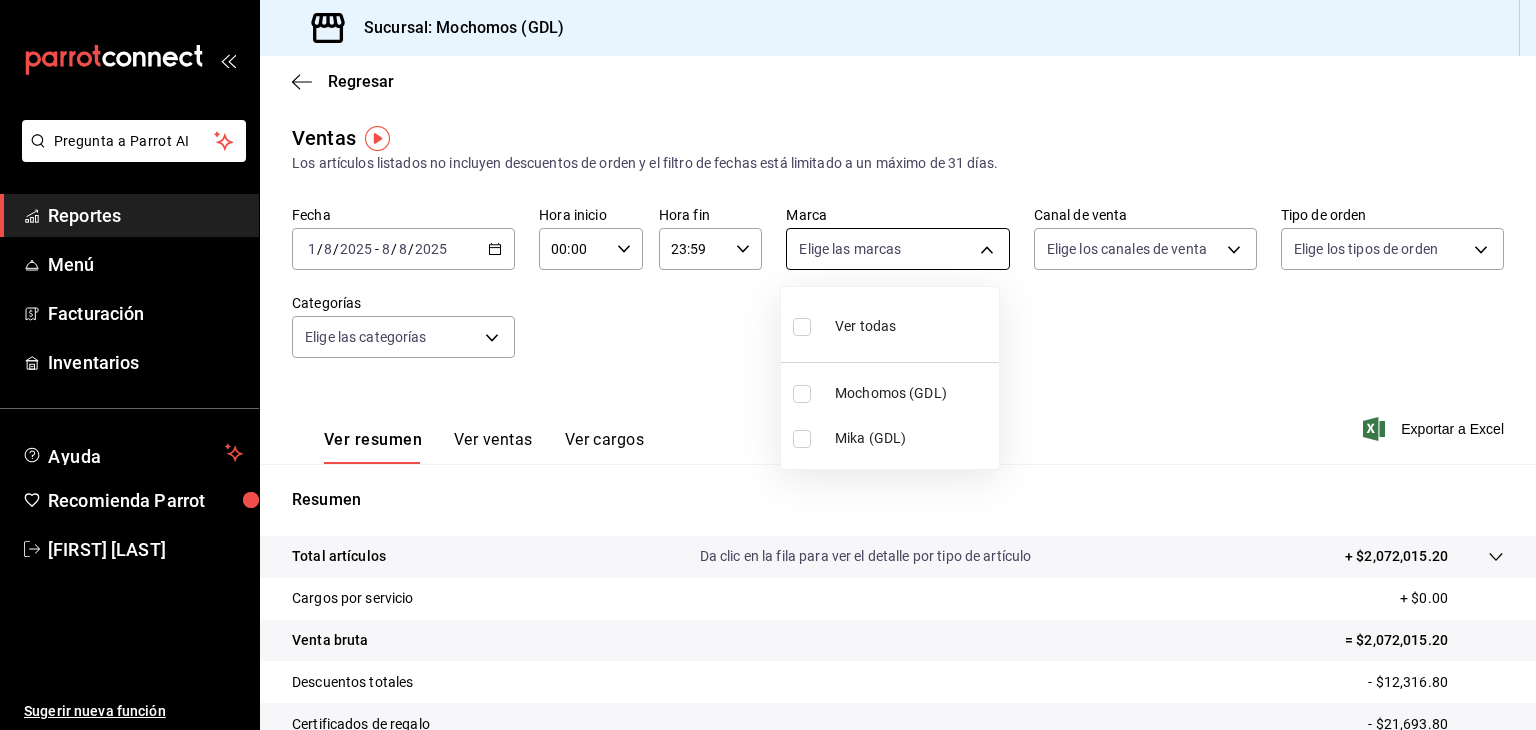 click on "Pregunta a Parrot AI Reportes   Menú   Facturación   Inventarios   Ayuda Recomienda Parrot   [FIRST] [LAST]   Sugerir nueva función   Sucursal: [CITY] ([STATE_CODE]) Regresar Ventas Los artículos listados no incluyen descuentos de orden y el filtro de fechas está limitado a un máximo de 31 días. Fecha [DATE] [DATE] - [DATE] [DATE] Hora inicio 00:00 Hora inicio Hora fin 23:59 Hora fin Marca Elige las marcas Canal de venta Elige los canales de venta Tipo de orden Elige los tipos de orden Categorías Elige las categorías Ver resumen Ver ventas Ver cargos Exportar a Excel Resumen Total artículos Da clic en la fila para ver el detalle por tipo de artículo + $2,072,015.20 Cargos por servicio + $0.00 Venta bruta = $2,072,015.20 Descuentos totales - $12,316.80 Certificados de regalo - $21,693.80 Venta total = $2,038,004.60 Impuestos - $281,104.08 Venta neta = $1,756,900.52 Pregunta a Parrot AI Reportes   Menú   Facturación   Inventarios   Ayuda" at bounding box center (768, 365) 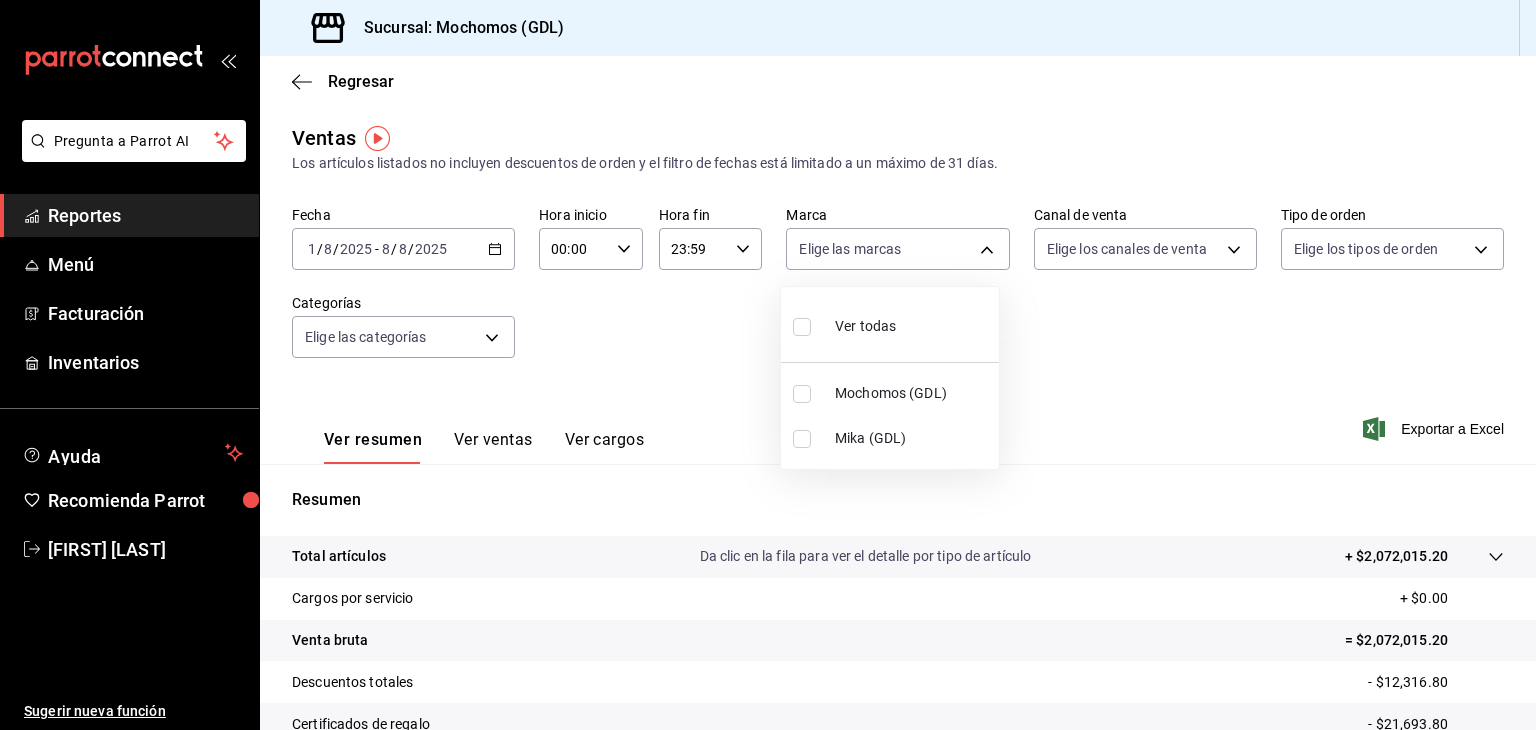 click on "Mochomos (GDL)" at bounding box center [913, 393] 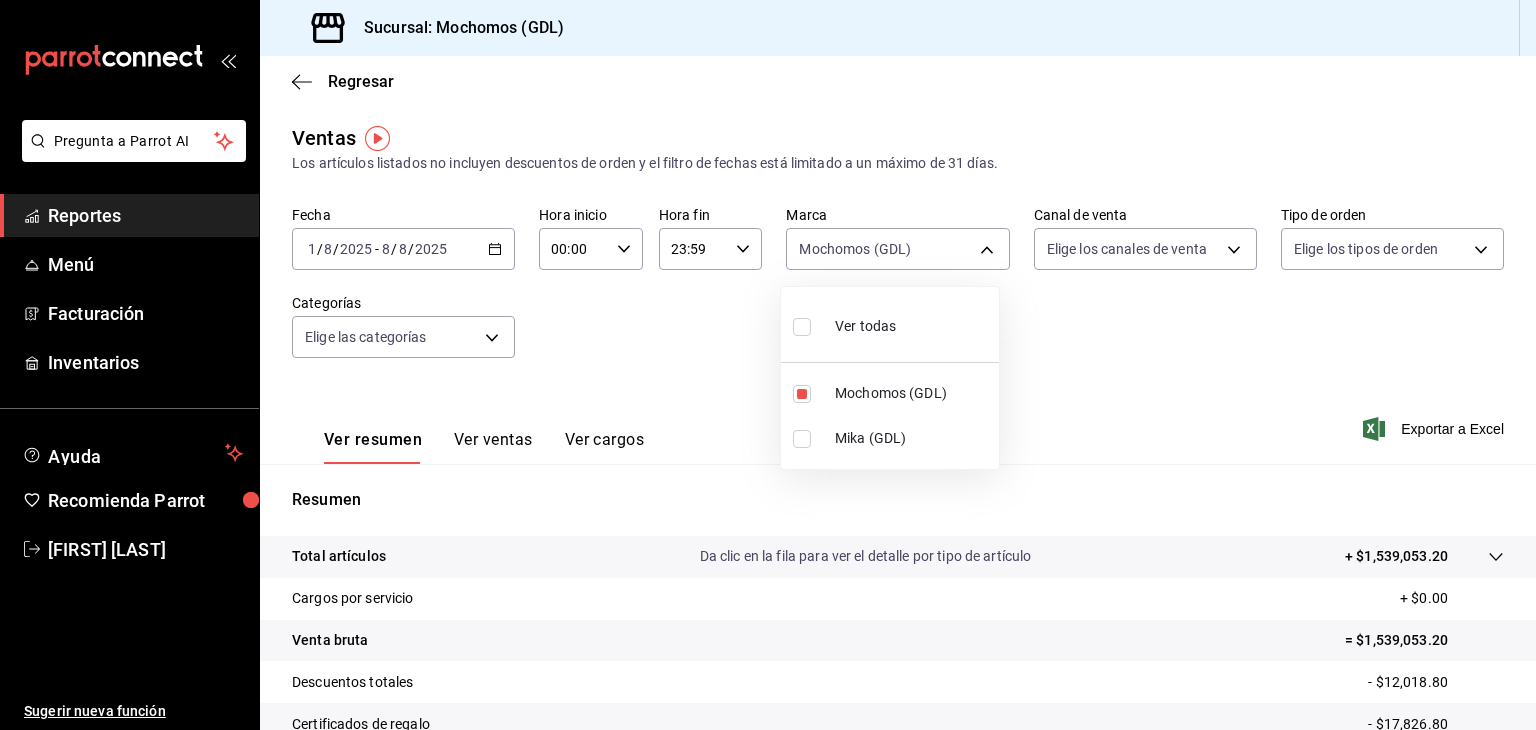 click at bounding box center (768, 365) 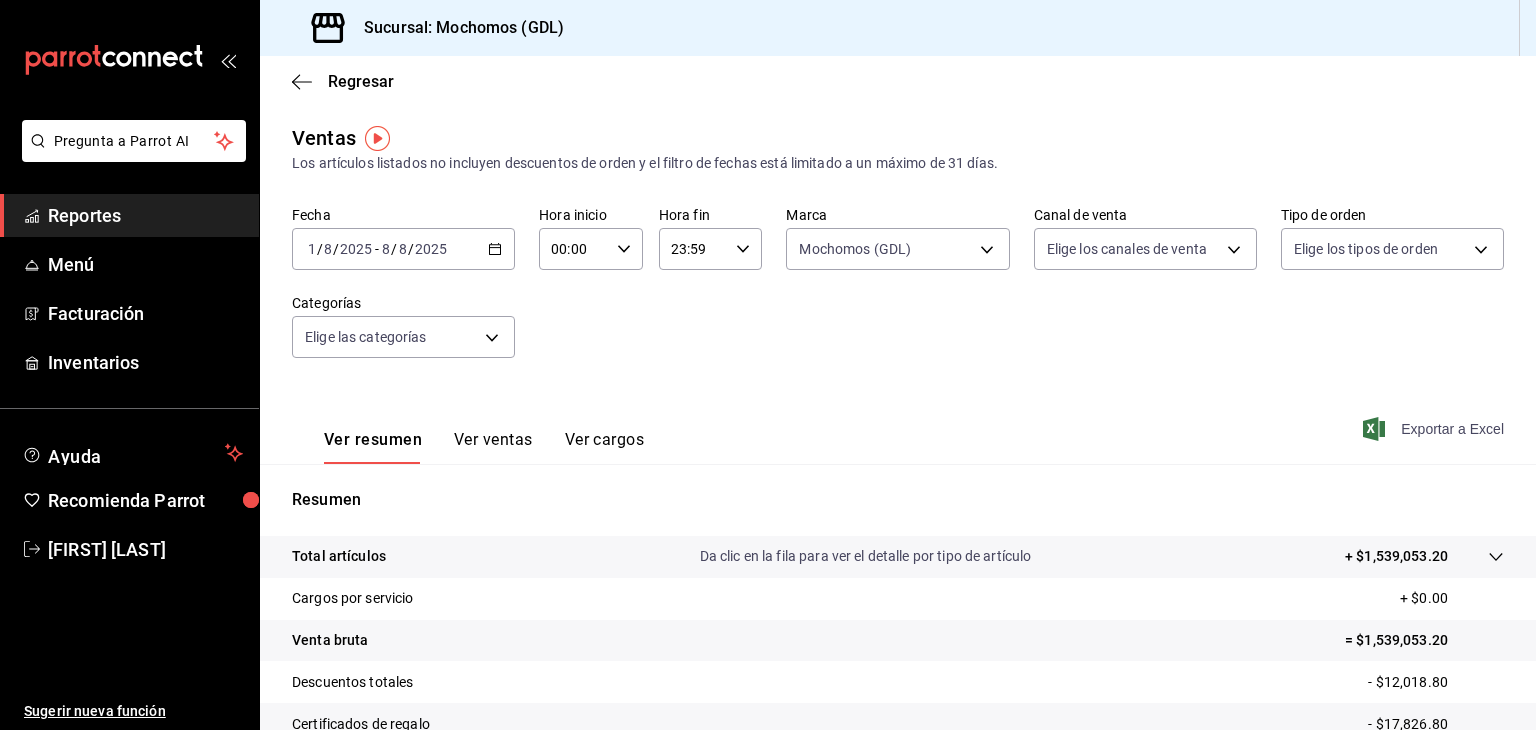 click on "Exportar a Excel" at bounding box center (1435, 429) 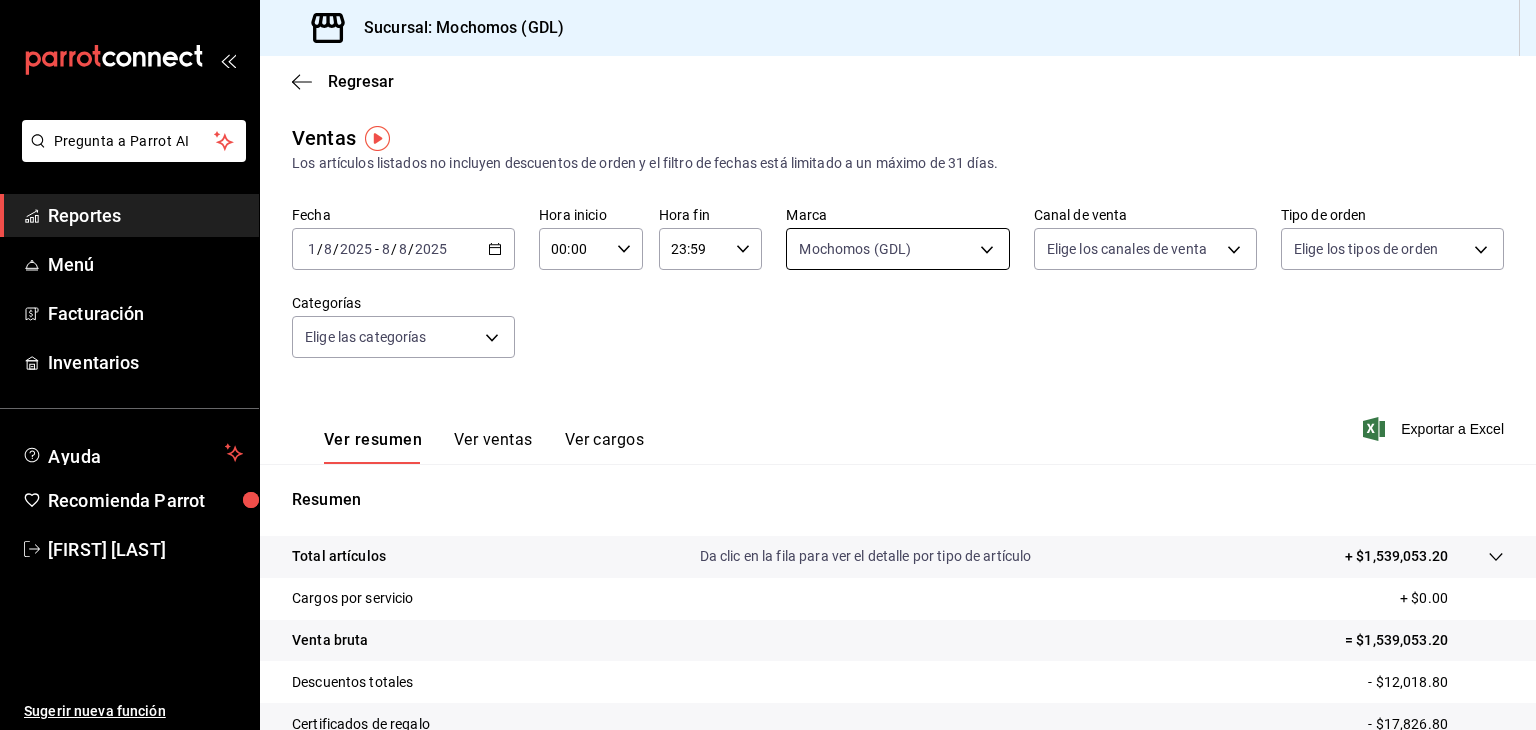 click on "Pregunta a Parrot AI Reportes   Menú   Facturación   Inventarios   Ayuda Recomienda Parrot   [FIRST] [LAST]     Ir a video" at bounding box center (768, 365) 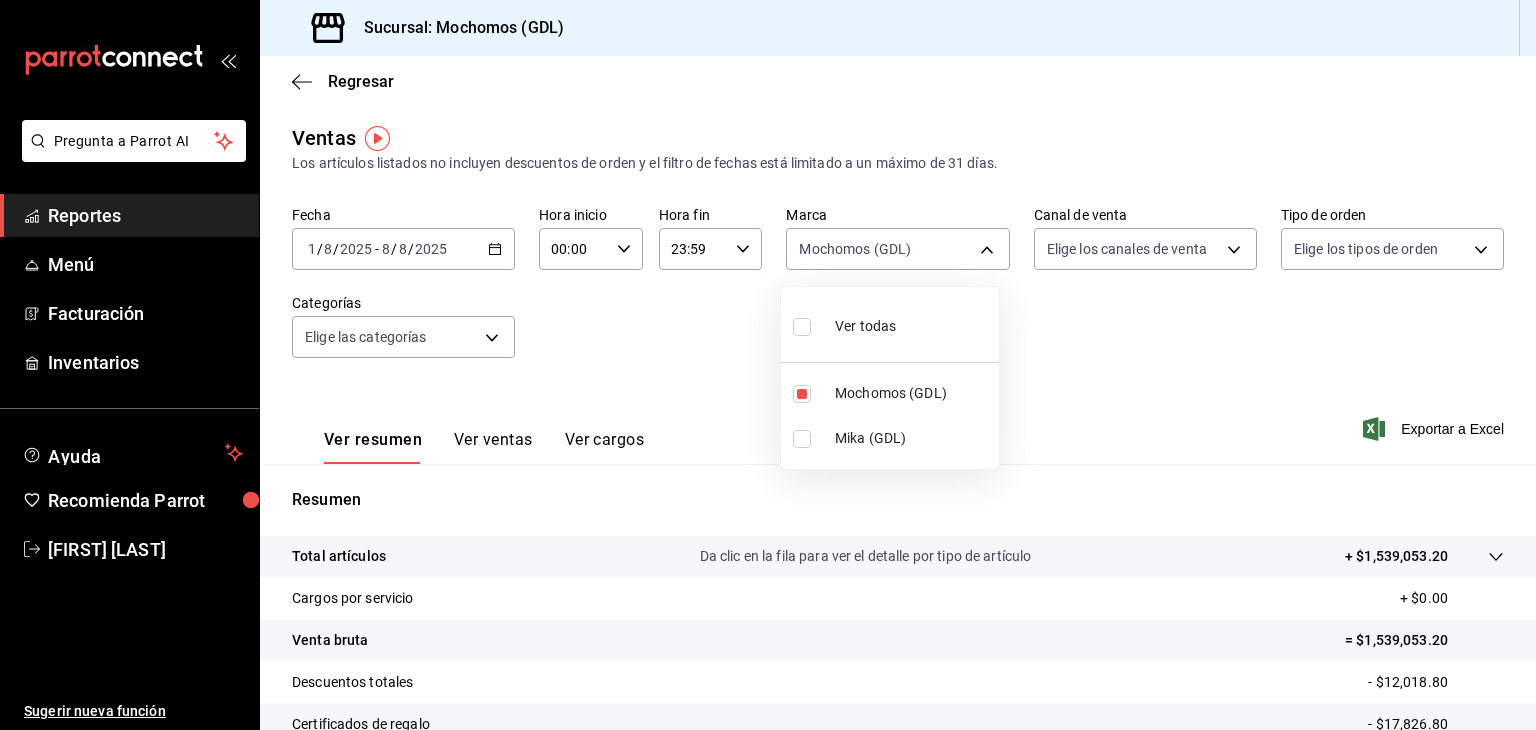 click on "Ver todas" at bounding box center [865, 326] 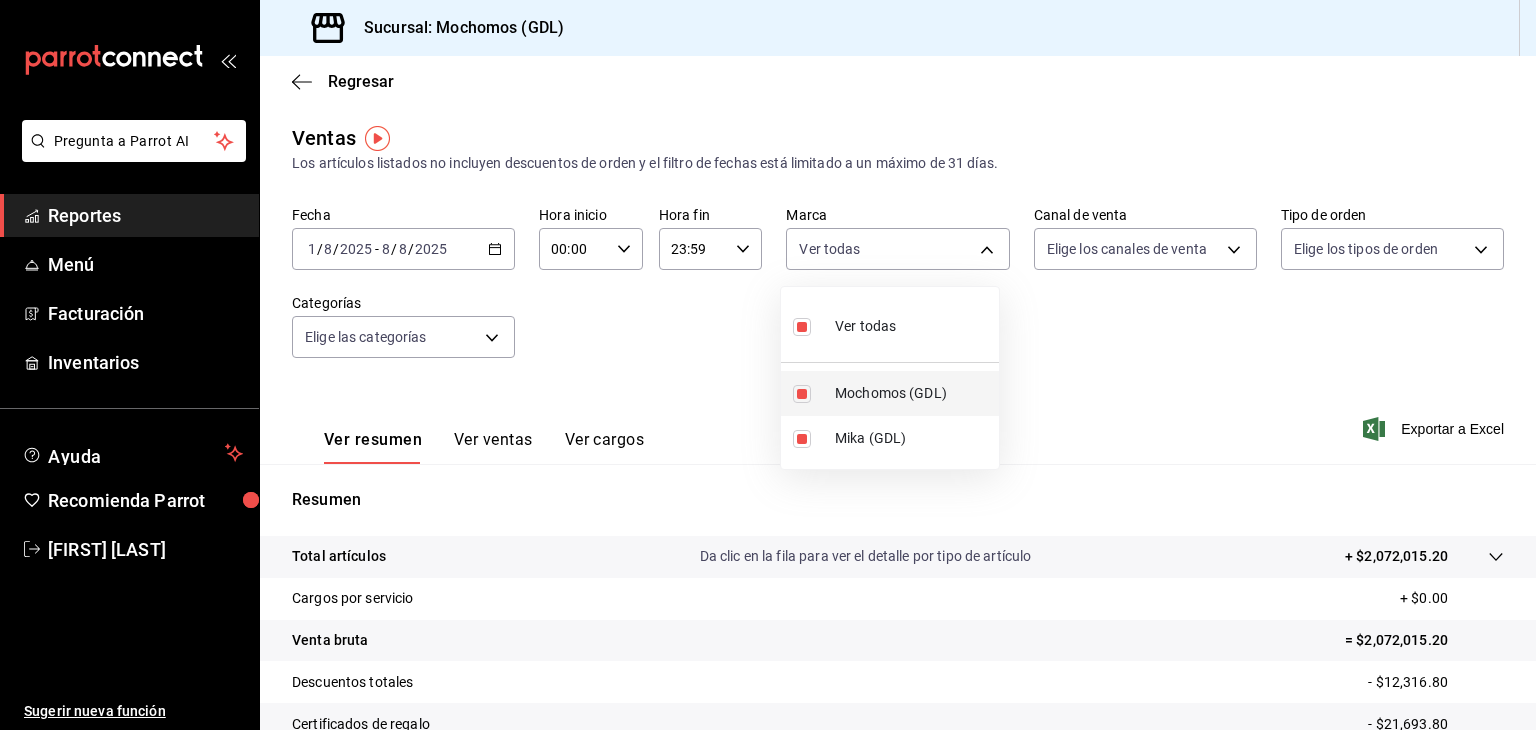 click on "Mochomos (GDL)" at bounding box center [913, 393] 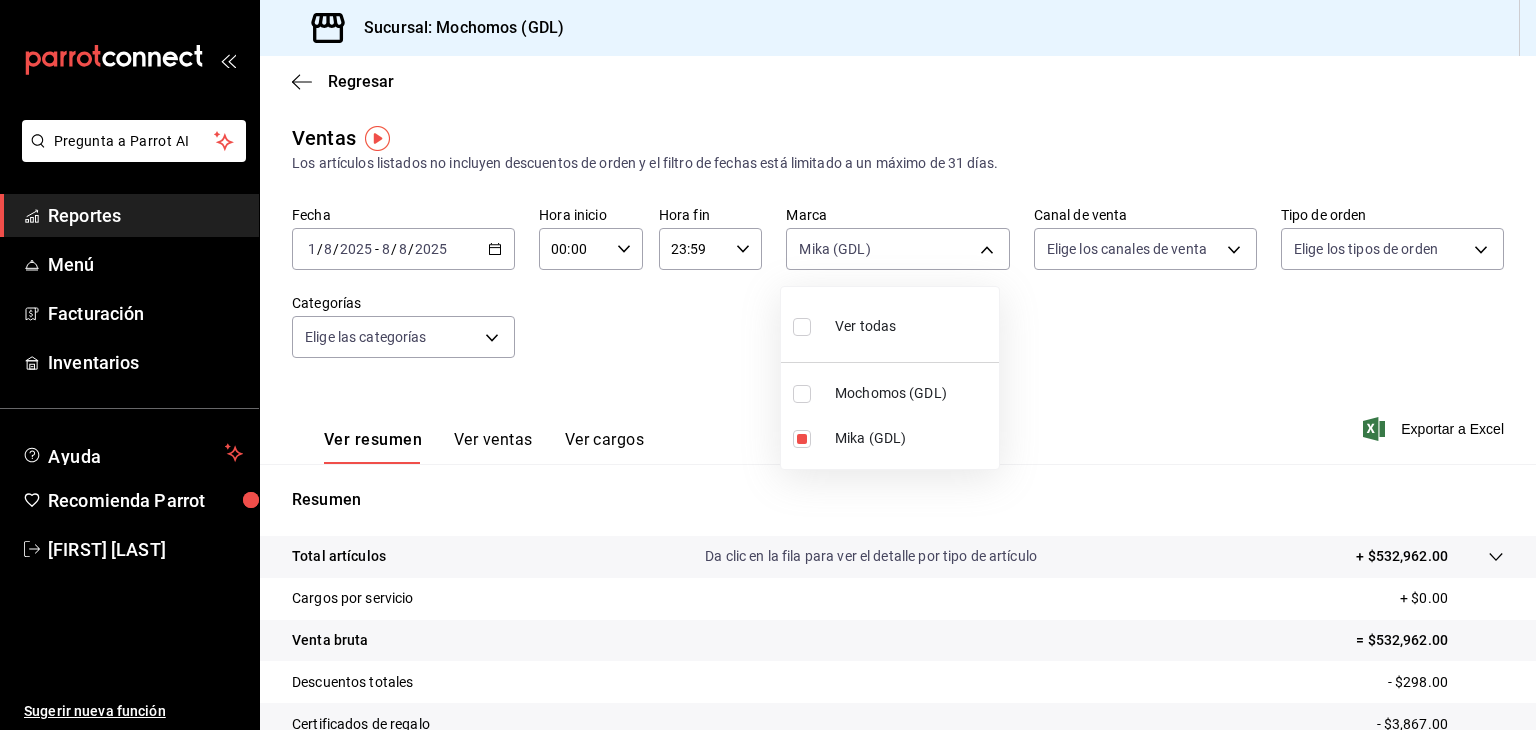 click at bounding box center (768, 365) 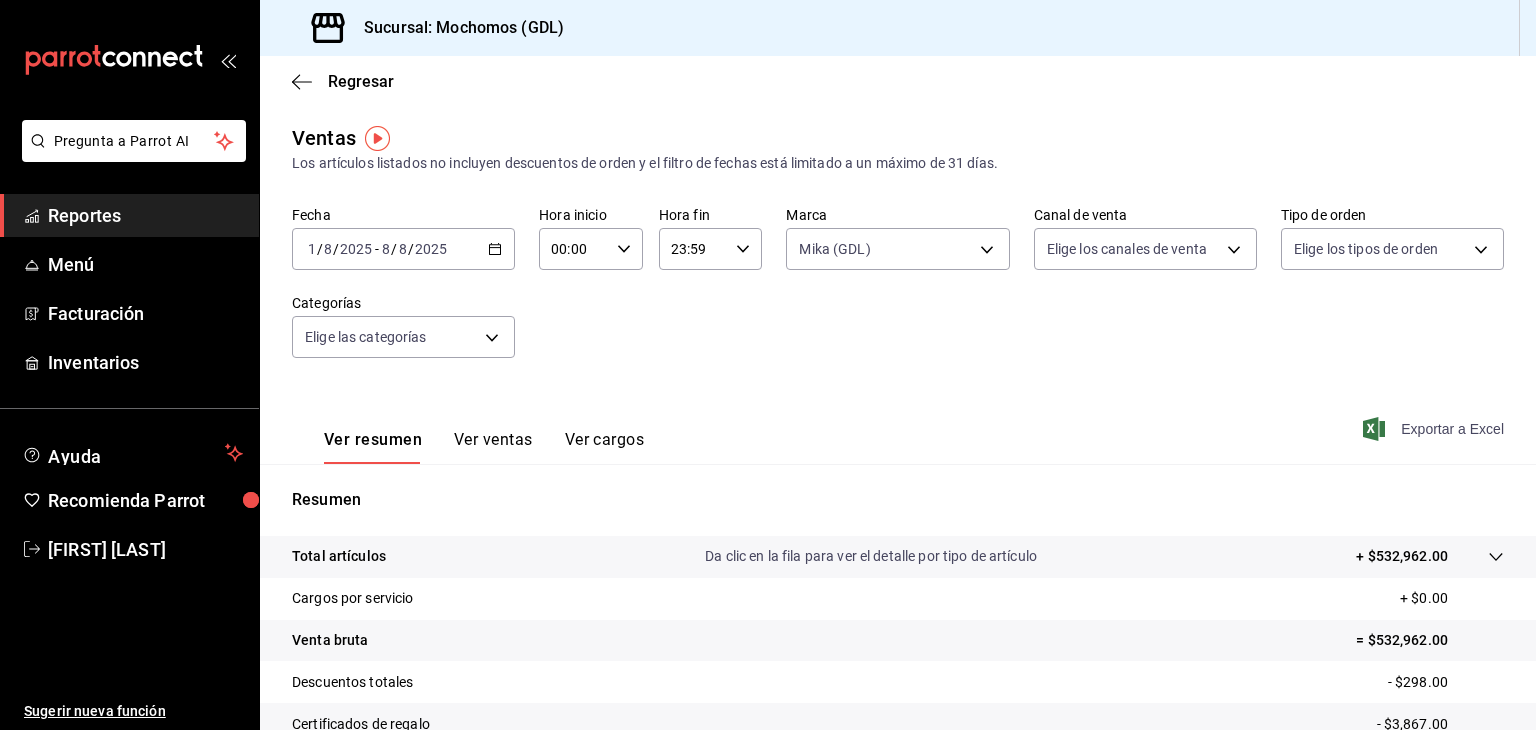 click on "Exportar a Excel" at bounding box center (1435, 429) 